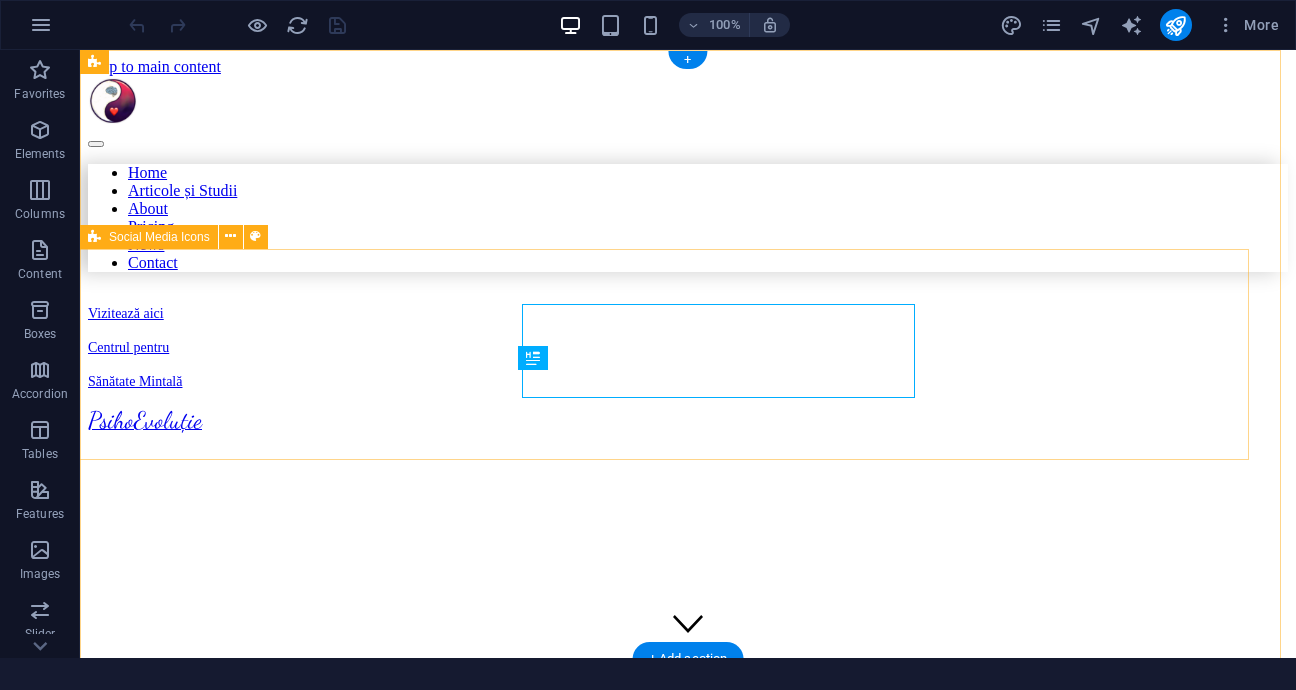 scroll, scrollTop: 0, scrollLeft: 0, axis: both 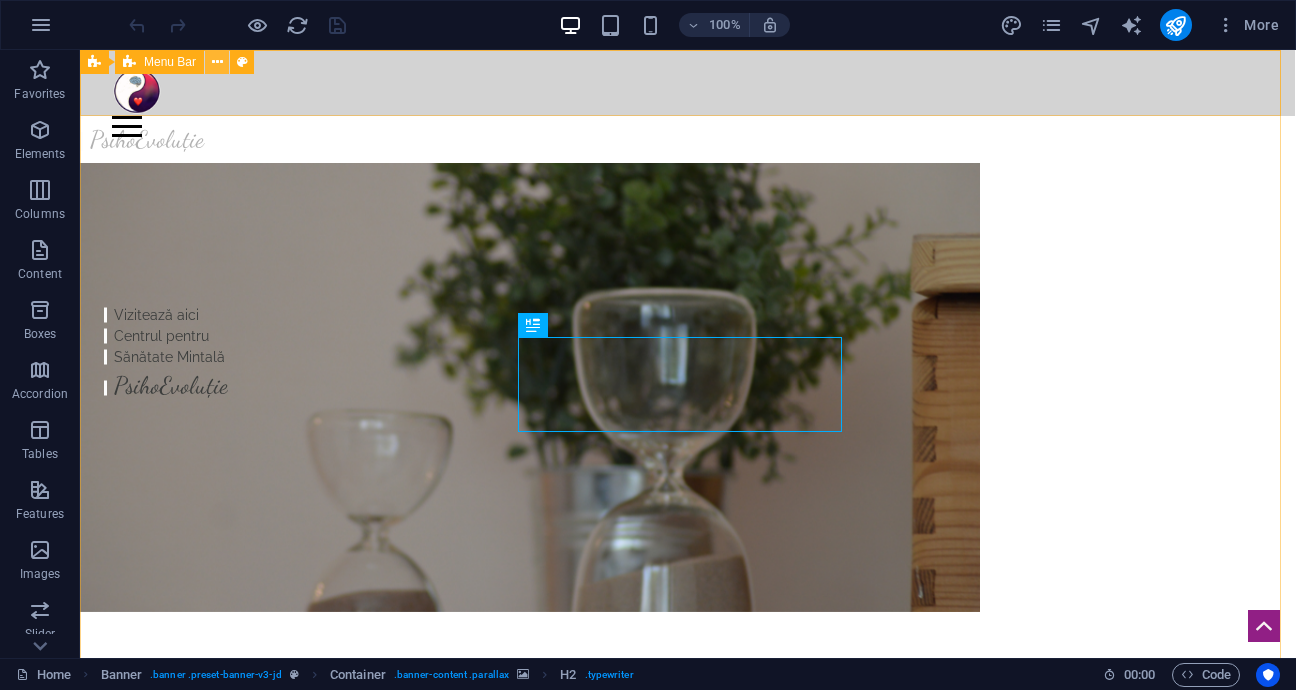 click at bounding box center (217, 62) 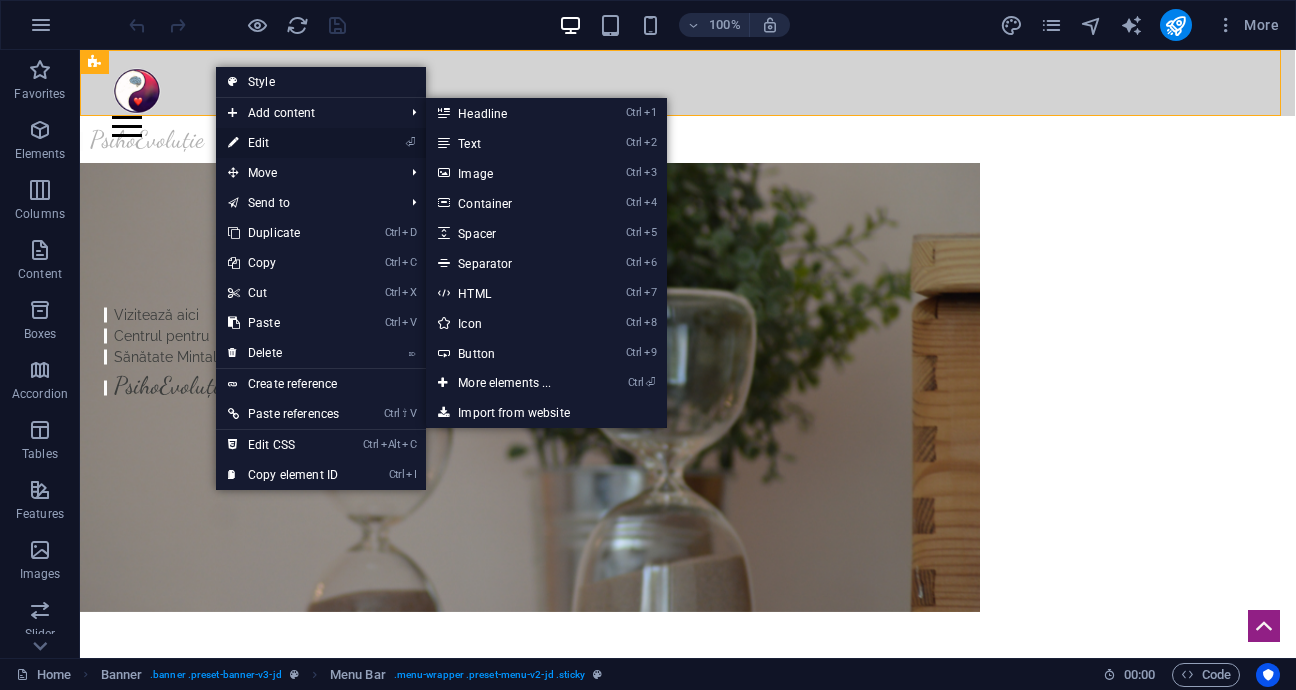 click on "⏎  Edit" at bounding box center [283, 143] 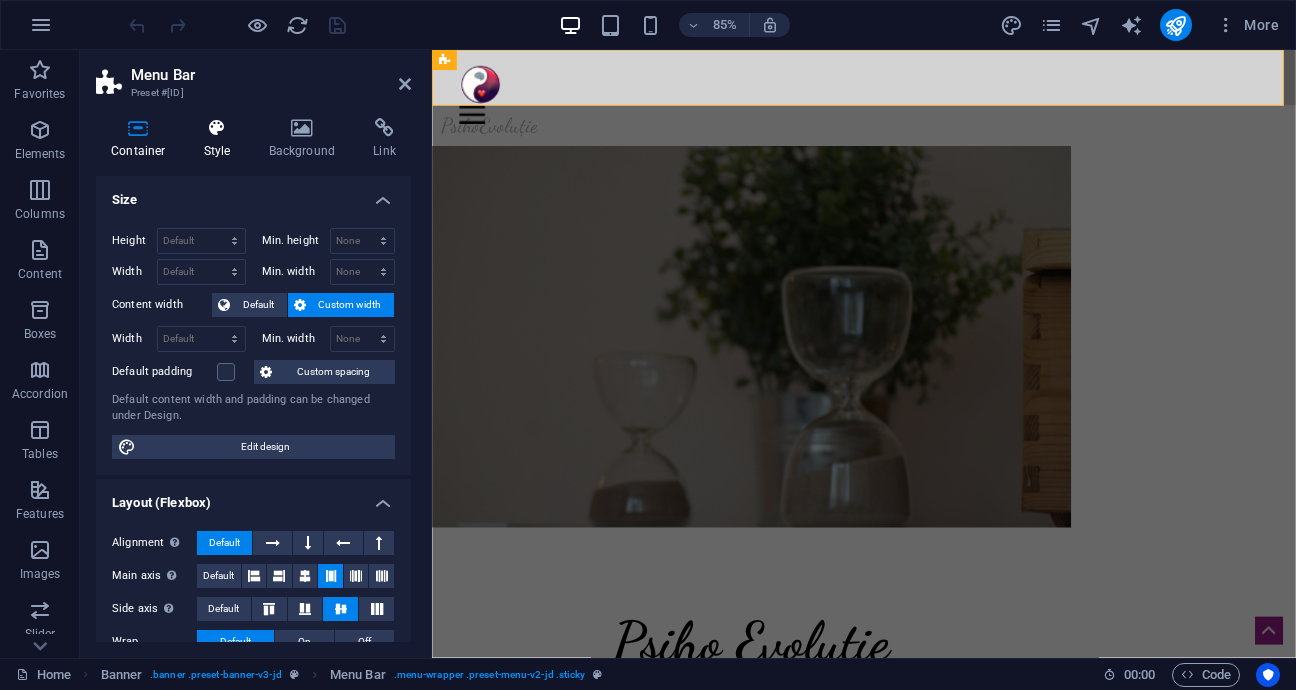 click at bounding box center [217, 128] 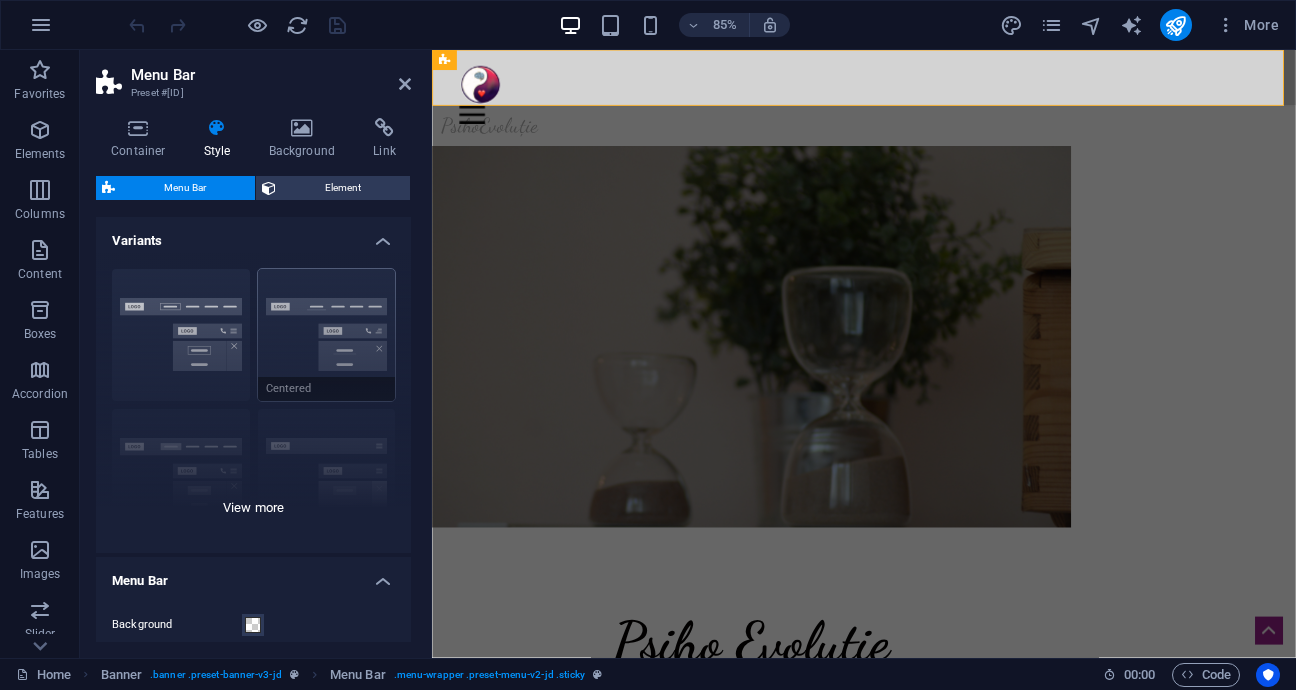 click on "Border Centered Default Fixed Loki Trigger Wide XXL" at bounding box center [253, 403] 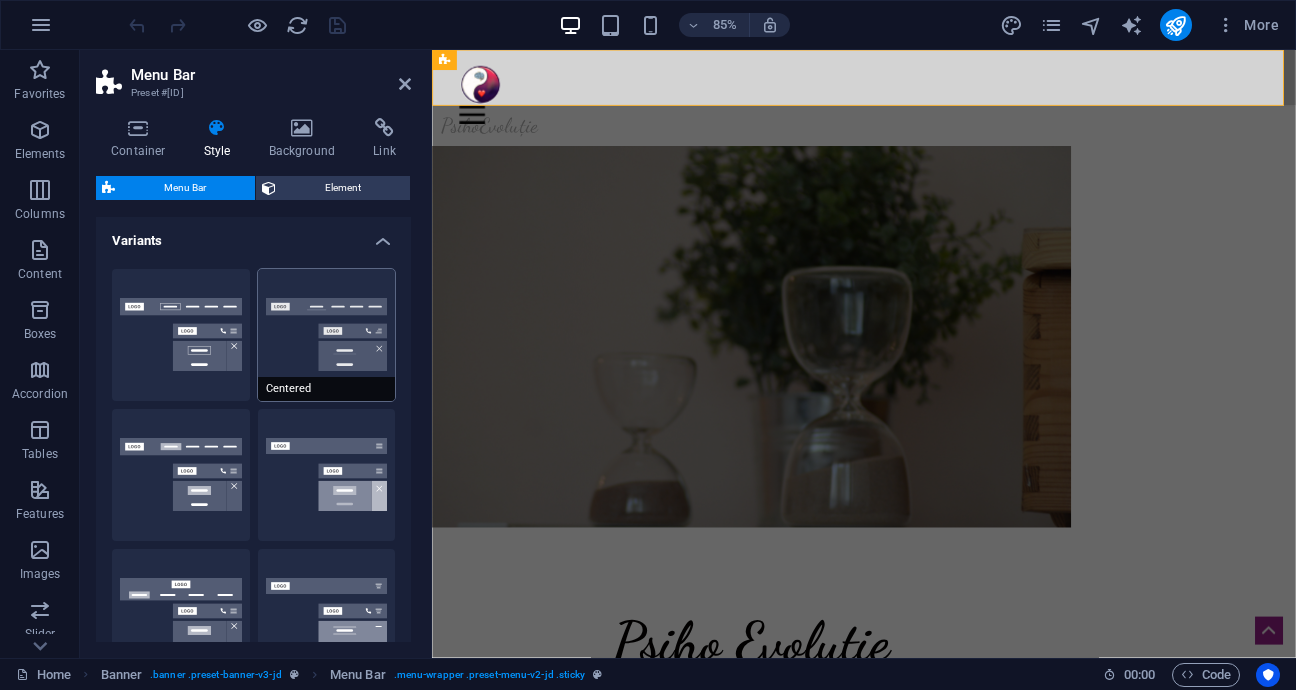 click on "Centered" at bounding box center [327, 335] 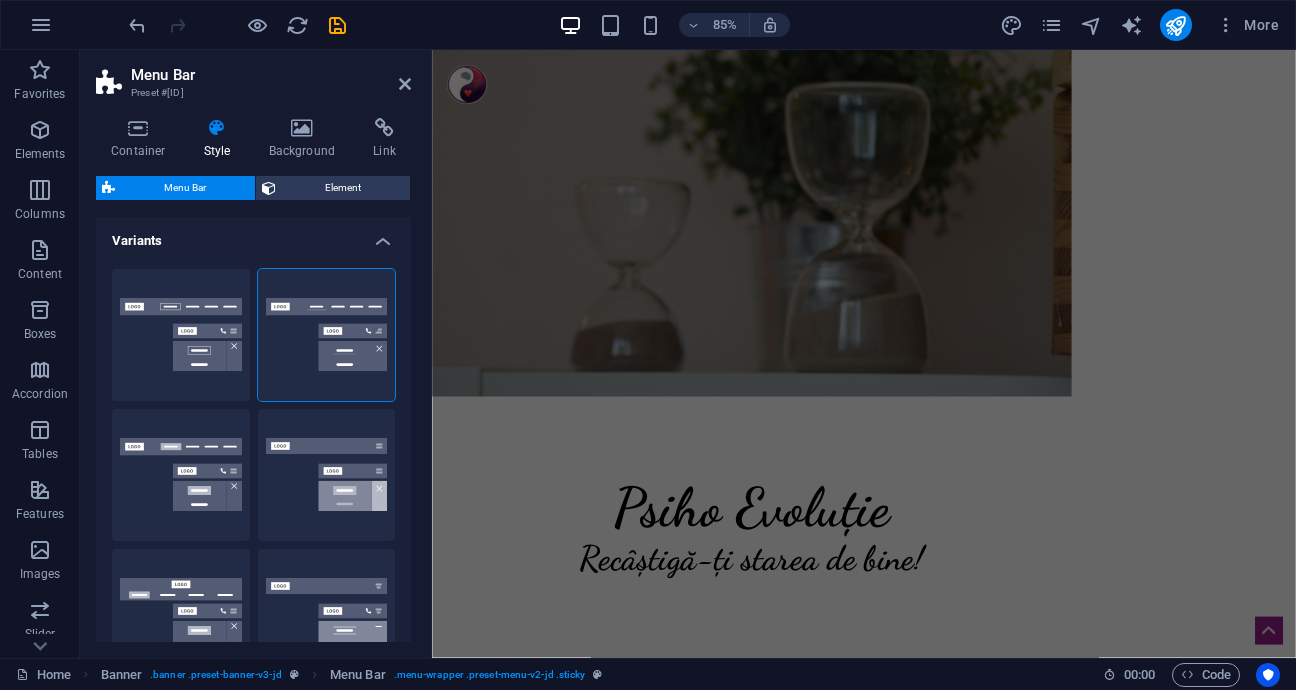 scroll, scrollTop: 0, scrollLeft: 0, axis: both 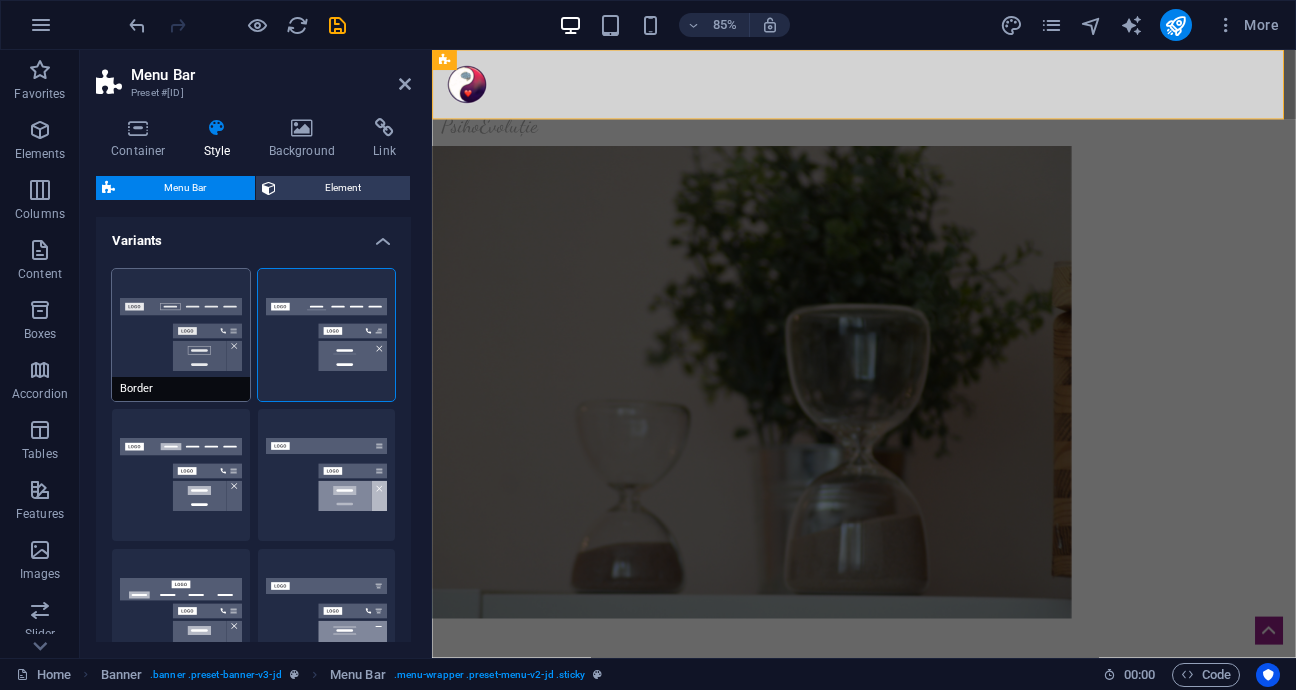 click on "Border" at bounding box center [181, 335] 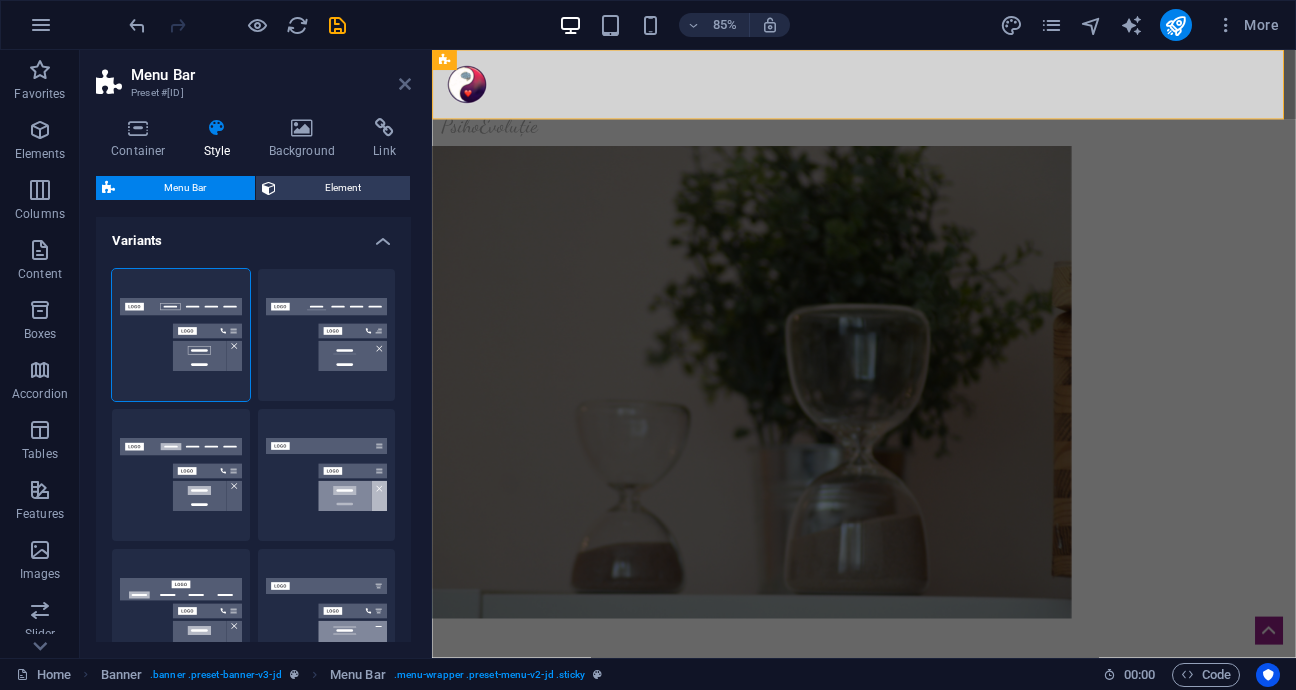 click at bounding box center [405, 84] 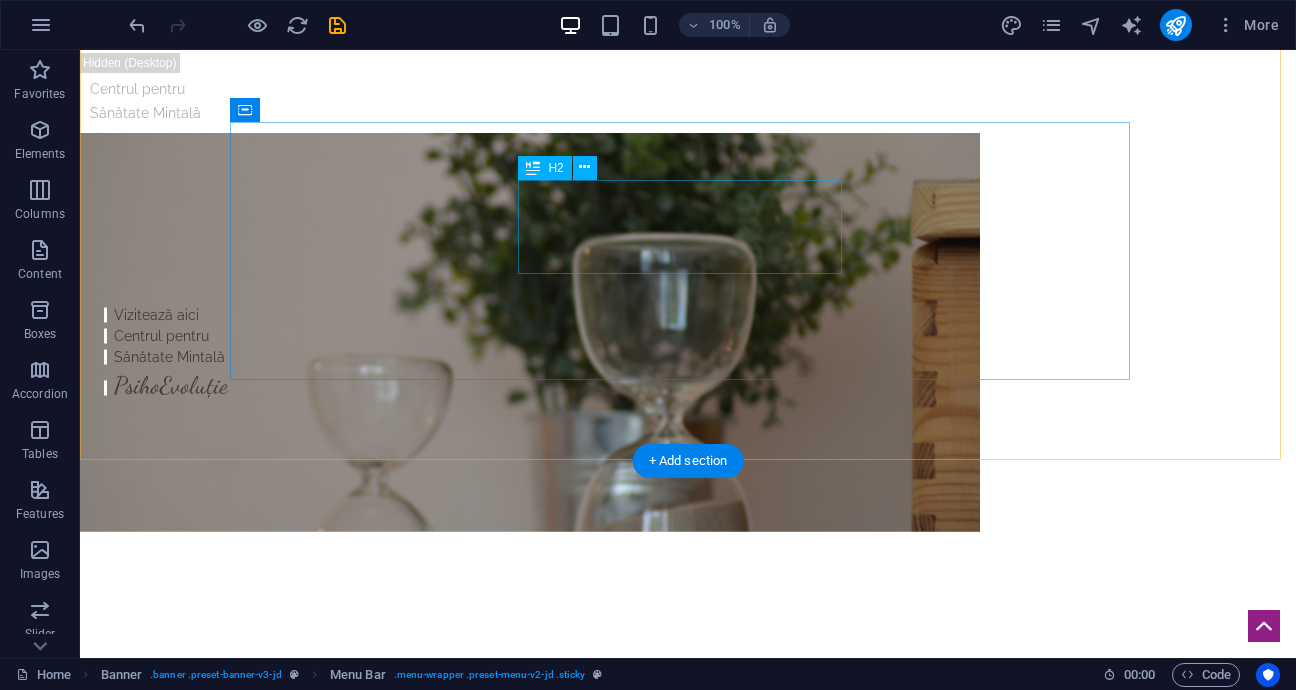scroll, scrollTop: 0, scrollLeft: 0, axis: both 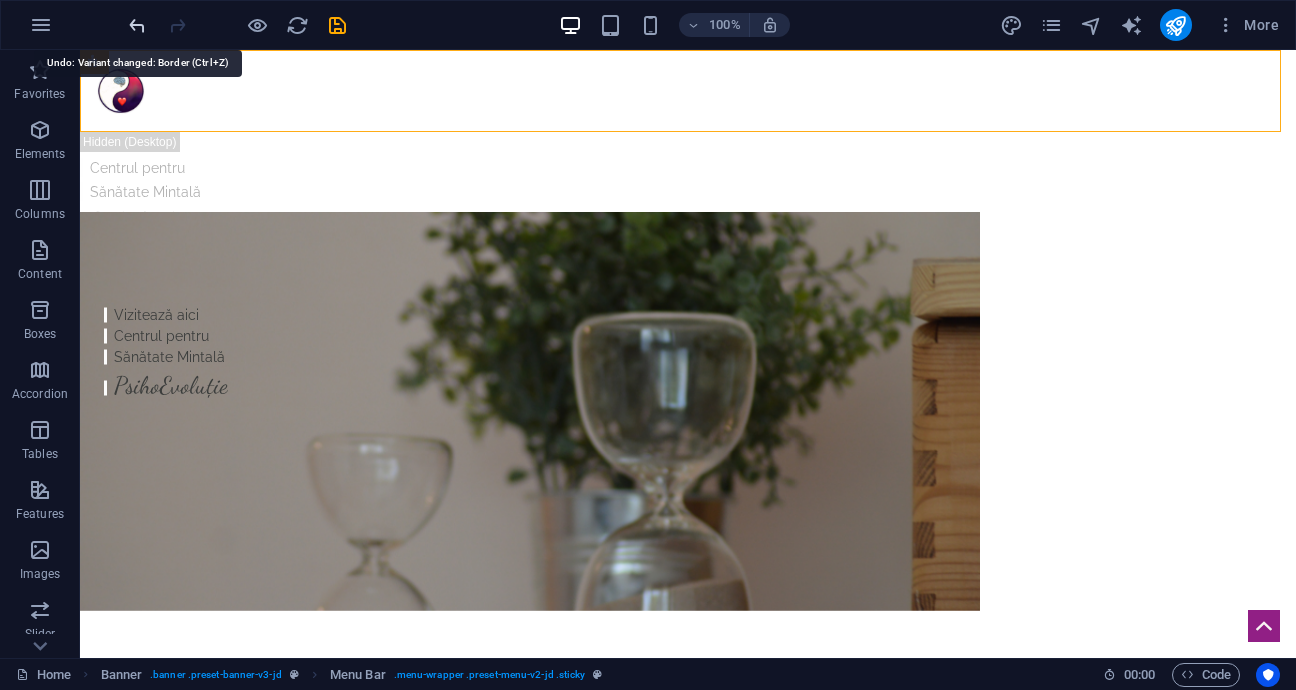 click at bounding box center [137, 25] 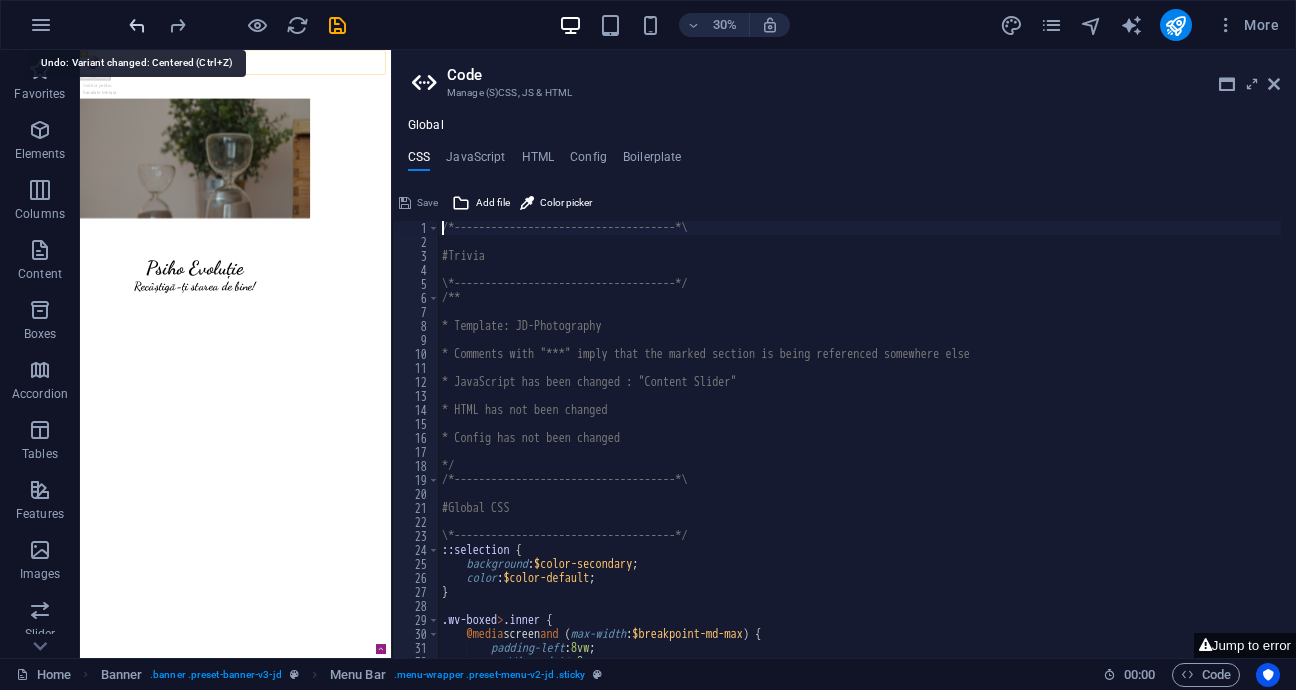 click at bounding box center (137, 25) 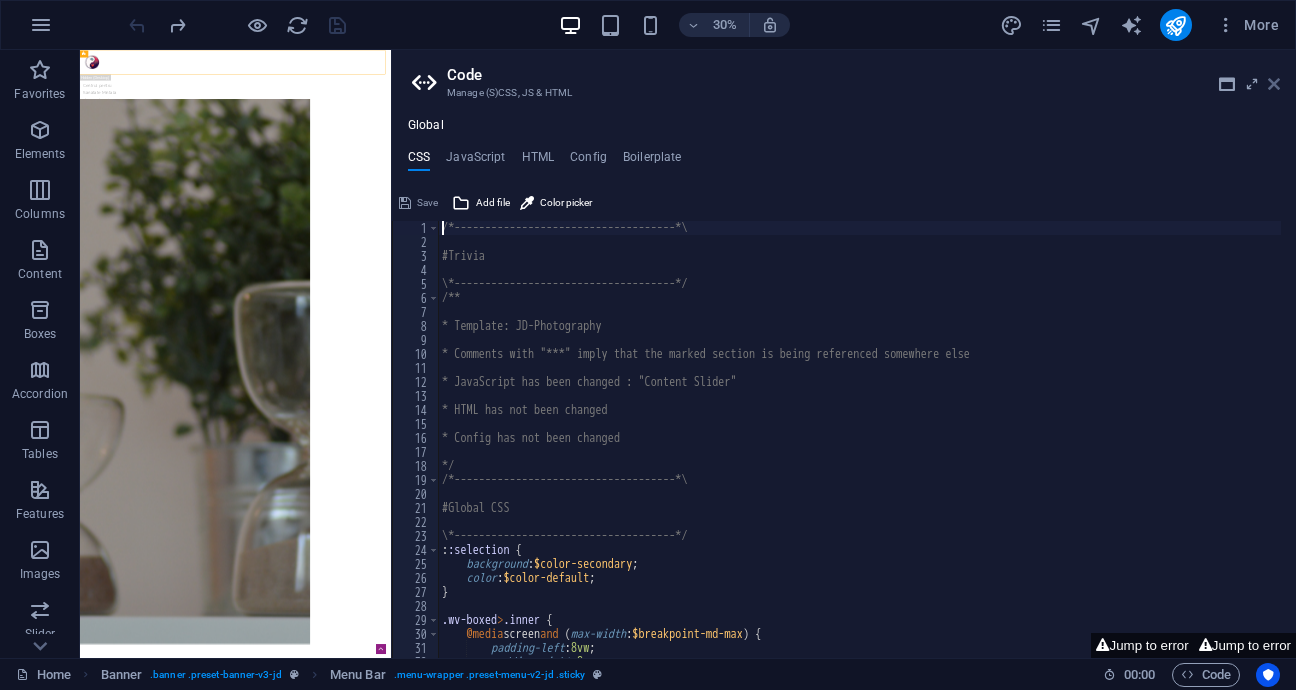 click at bounding box center [1274, 84] 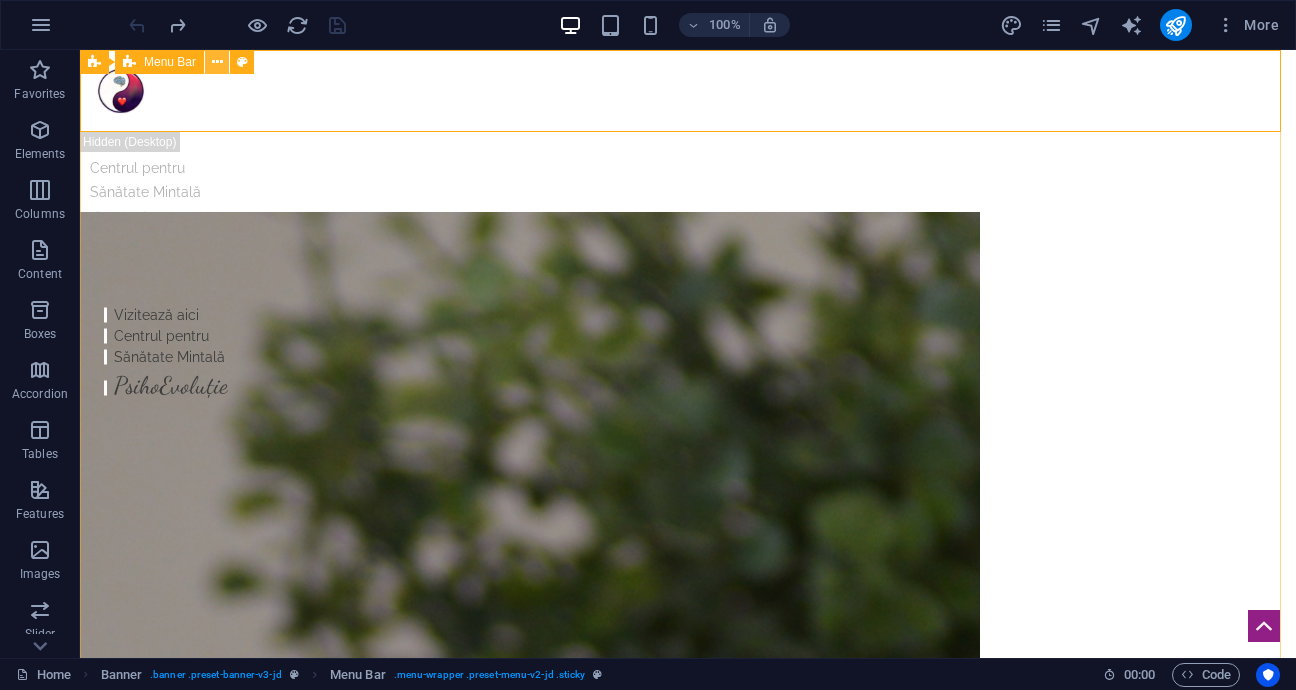 click at bounding box center [217, 62] 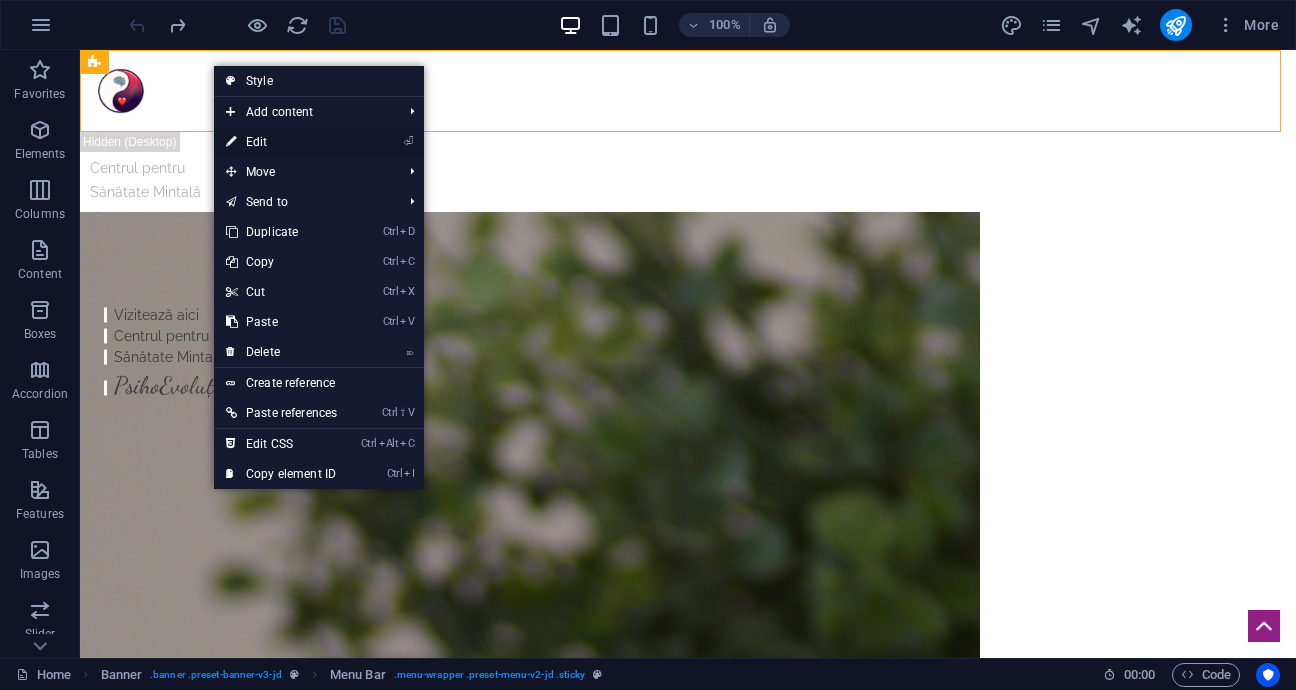 click on "⏎  Edit" at bounding box center (281, 142) 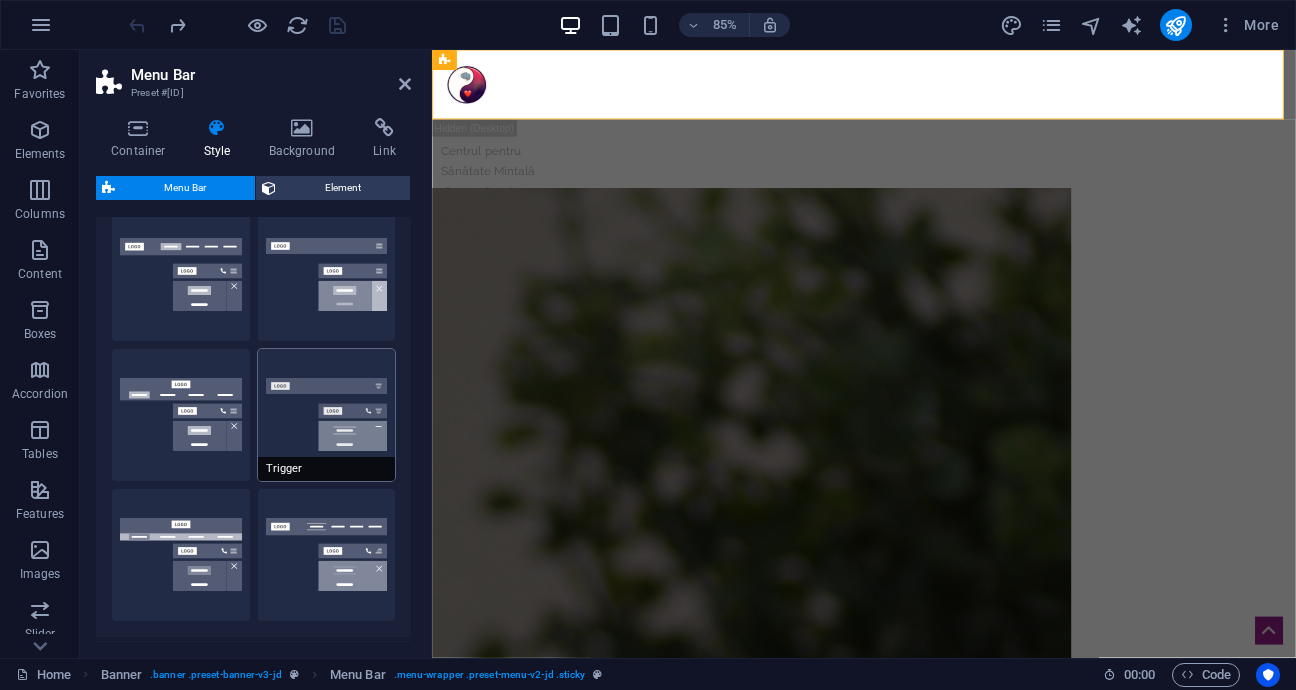 scroll, scrollTop: 100, scrollLeft: 0, axis: vertical 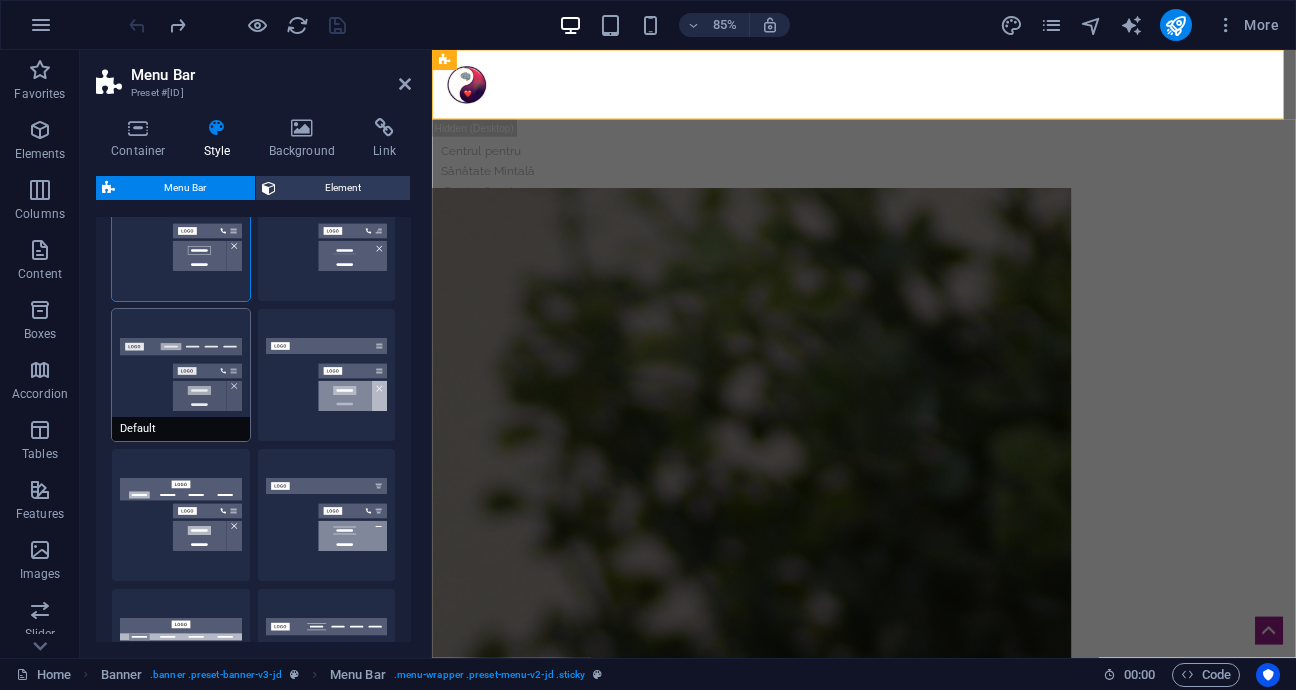 click on "Default" at bounding box center (181, 375) 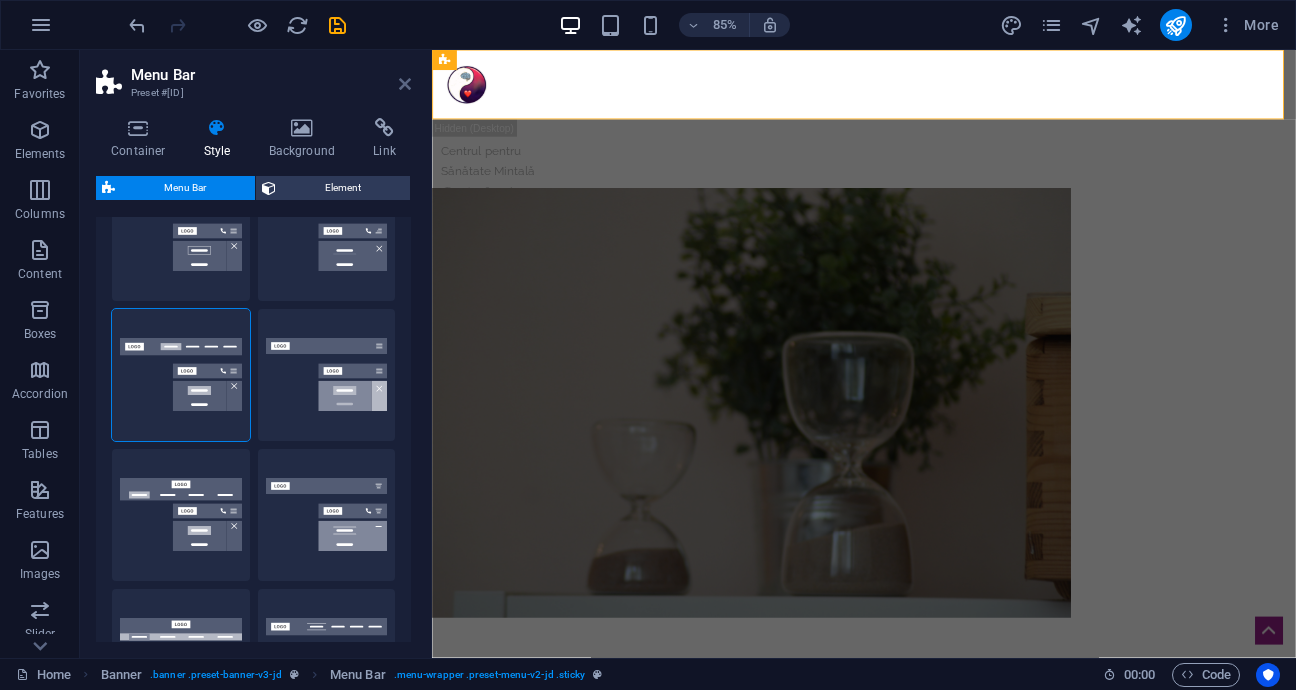 click at bounding box center (405, 84) 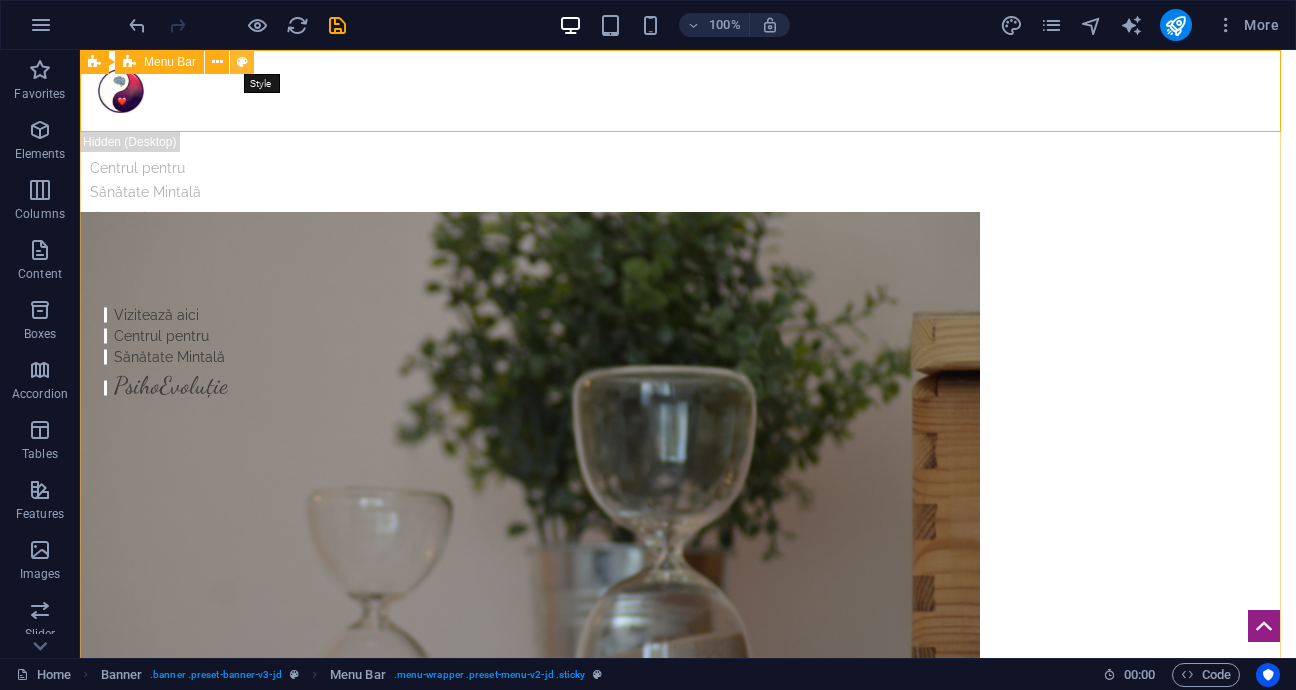 click at bounding box center [242, 62] 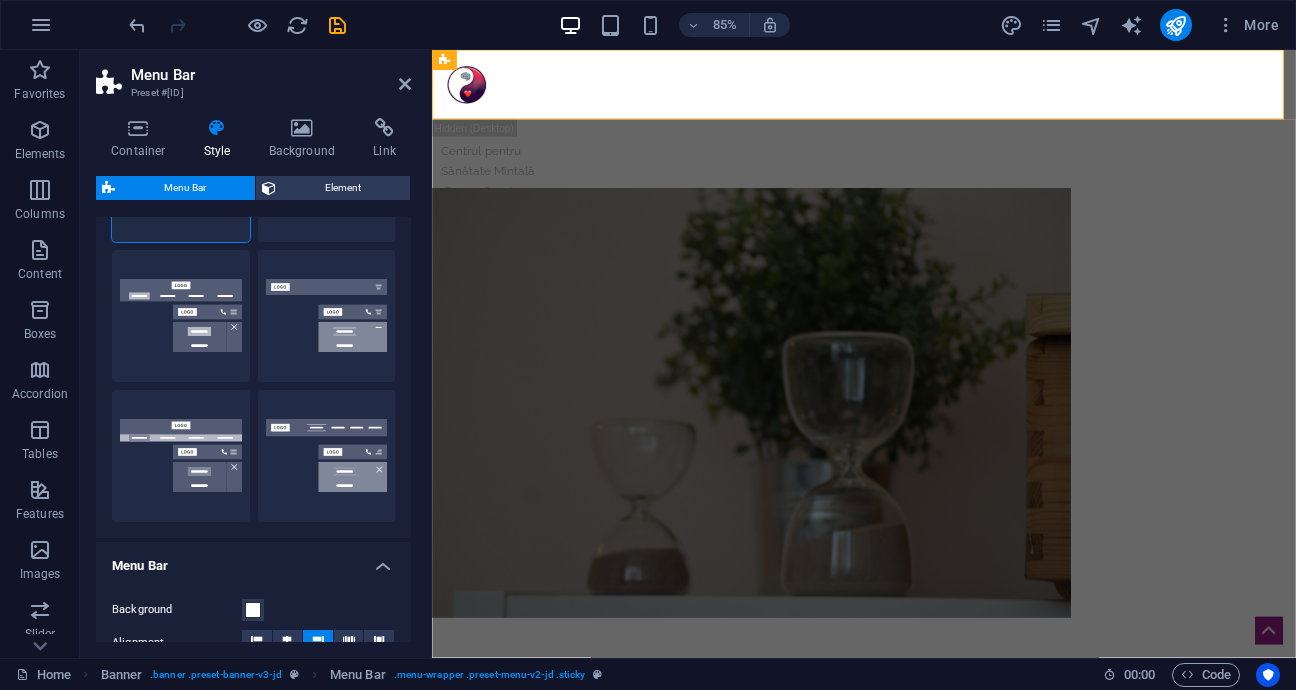 scroll, scrollTop: 300, scrollLeft: 0, axis: vertical 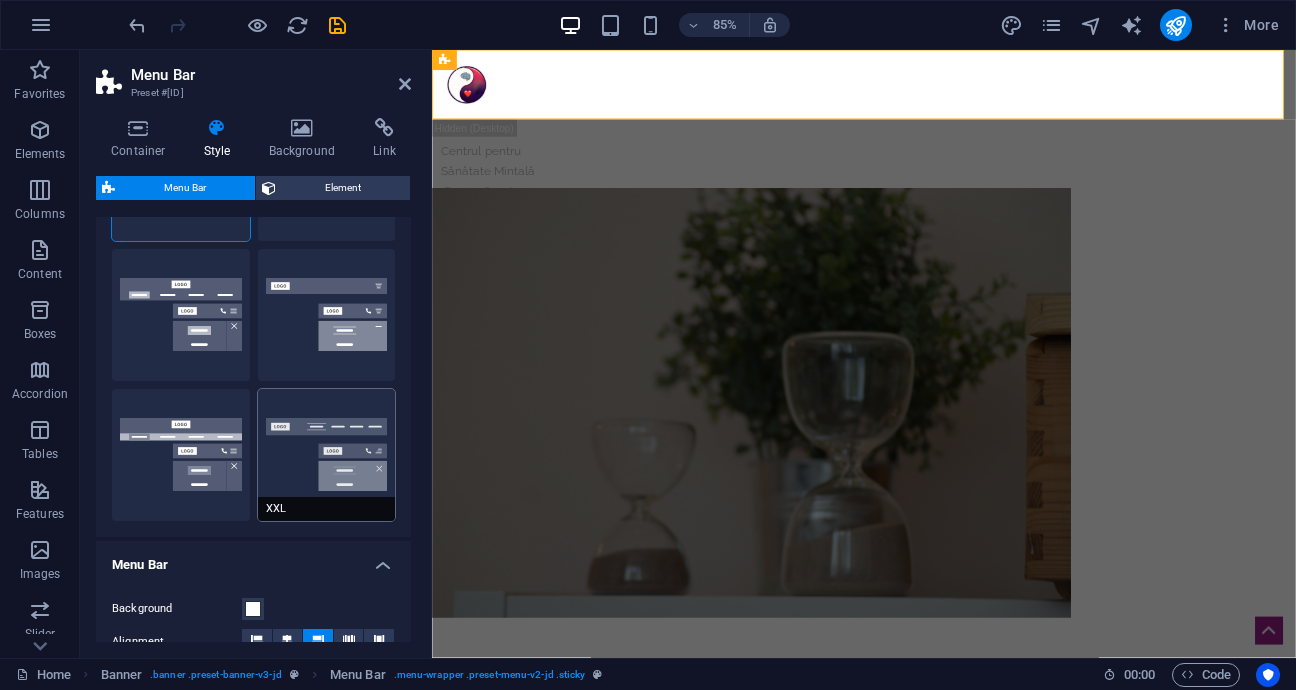 click on "XXL" at bounding box center (327, 455) 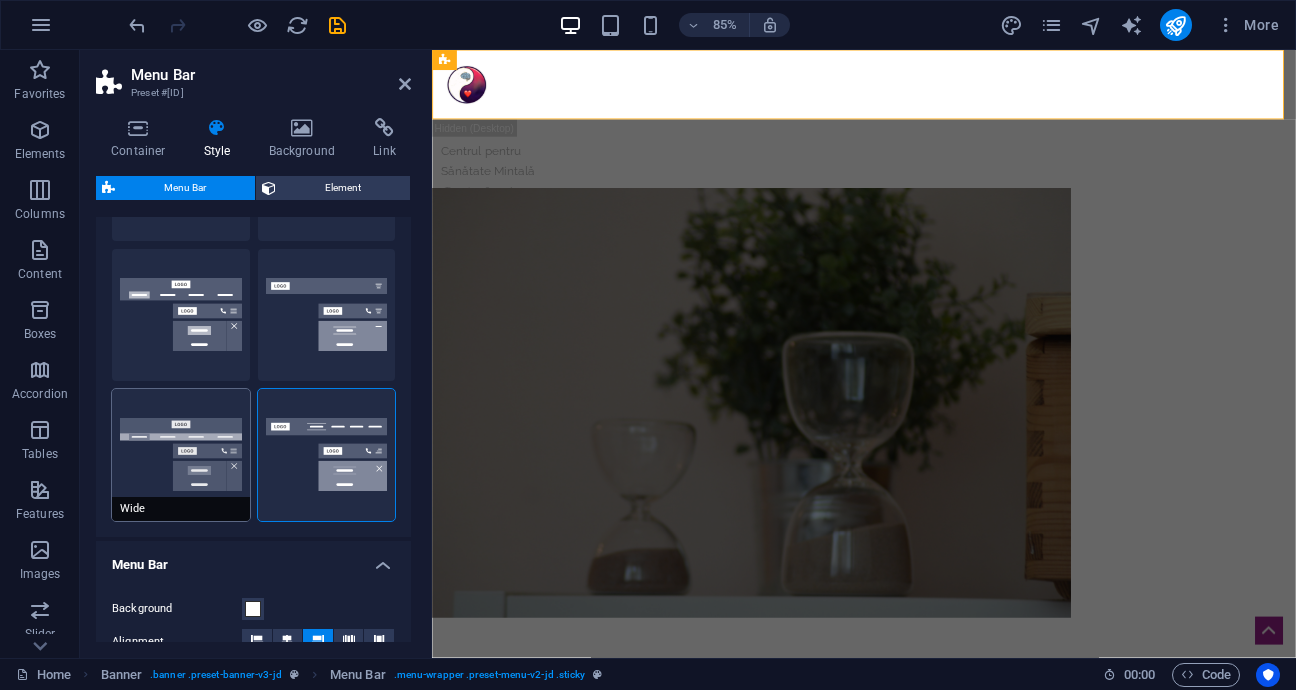 click on "Wide" at bounding box center (181, 455) 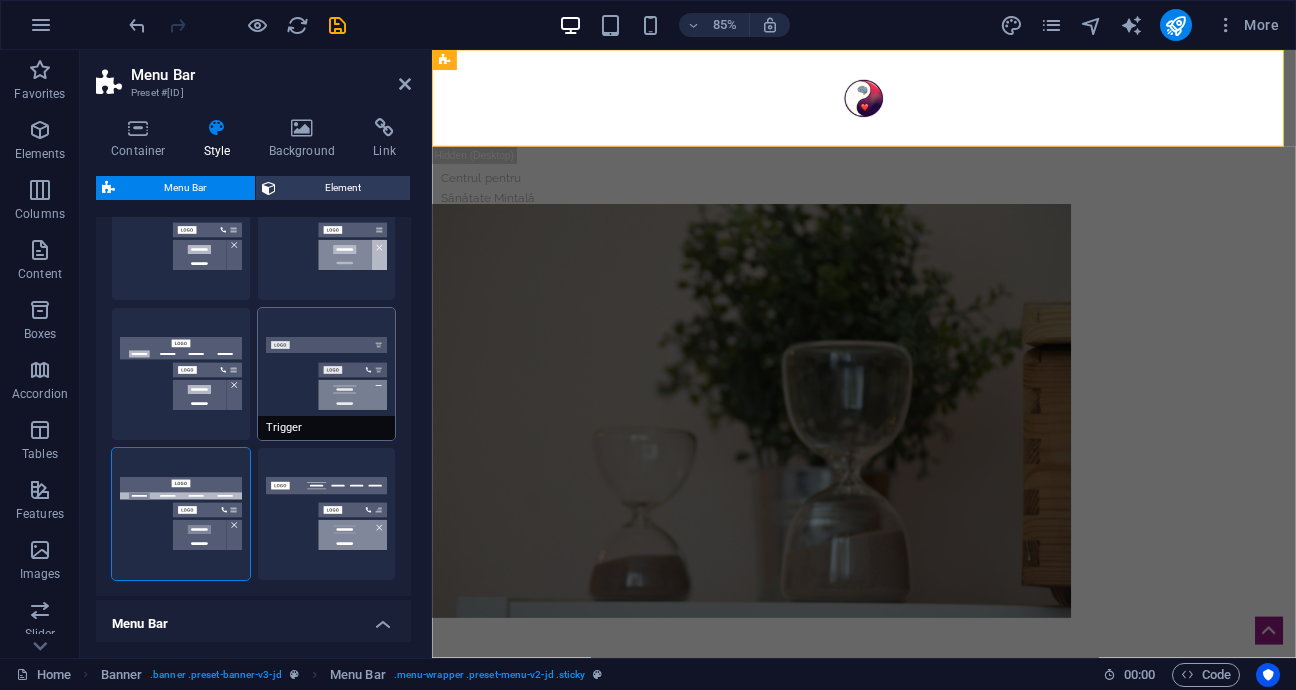 scroll, scrollTop: 200, scrollLeft: 0, axis: vertical 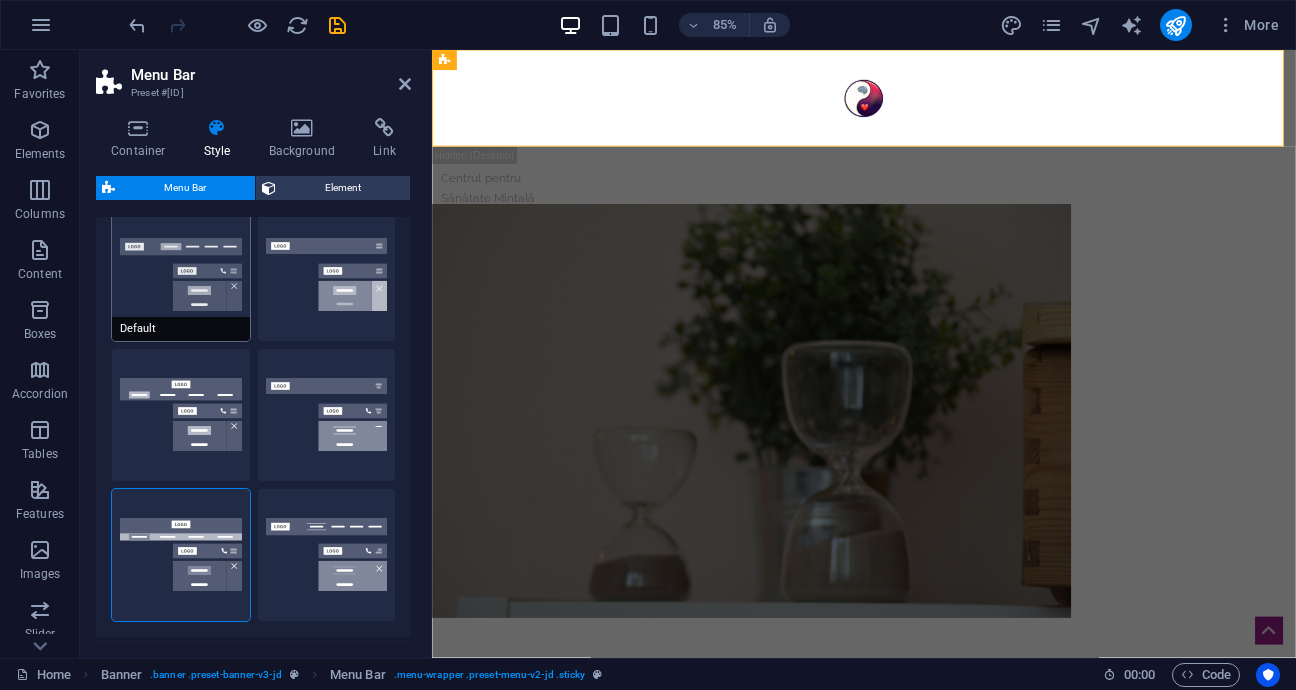 click on "Default" at bounding box center (181, 275) 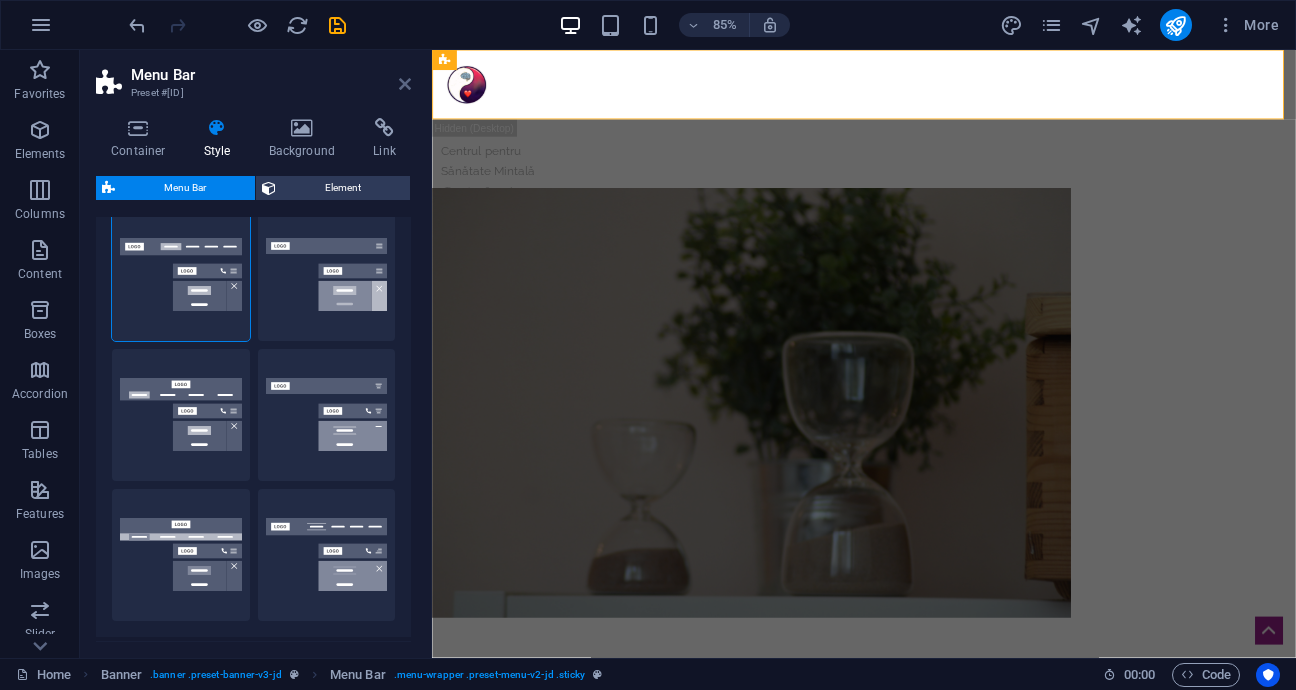 click at bounding box center [405, 84] 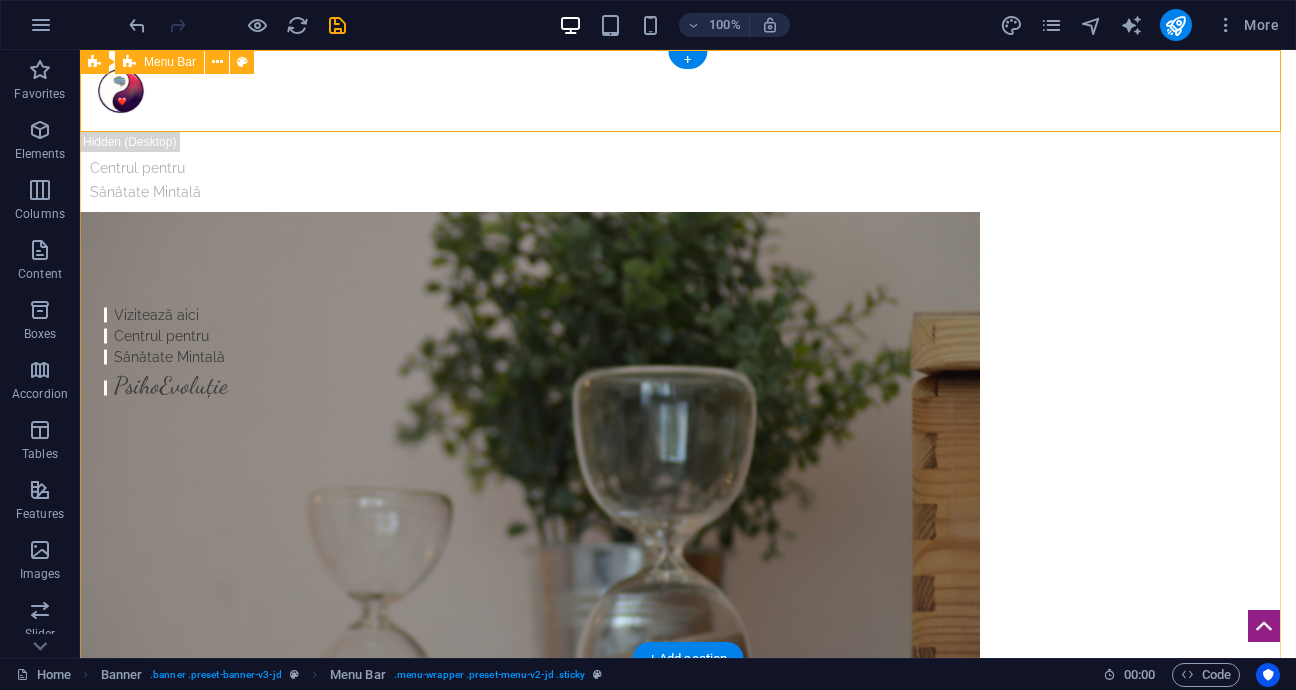 click on "Home Articole și Studii About Pricing News Contact" at bounding box center [688, 91] 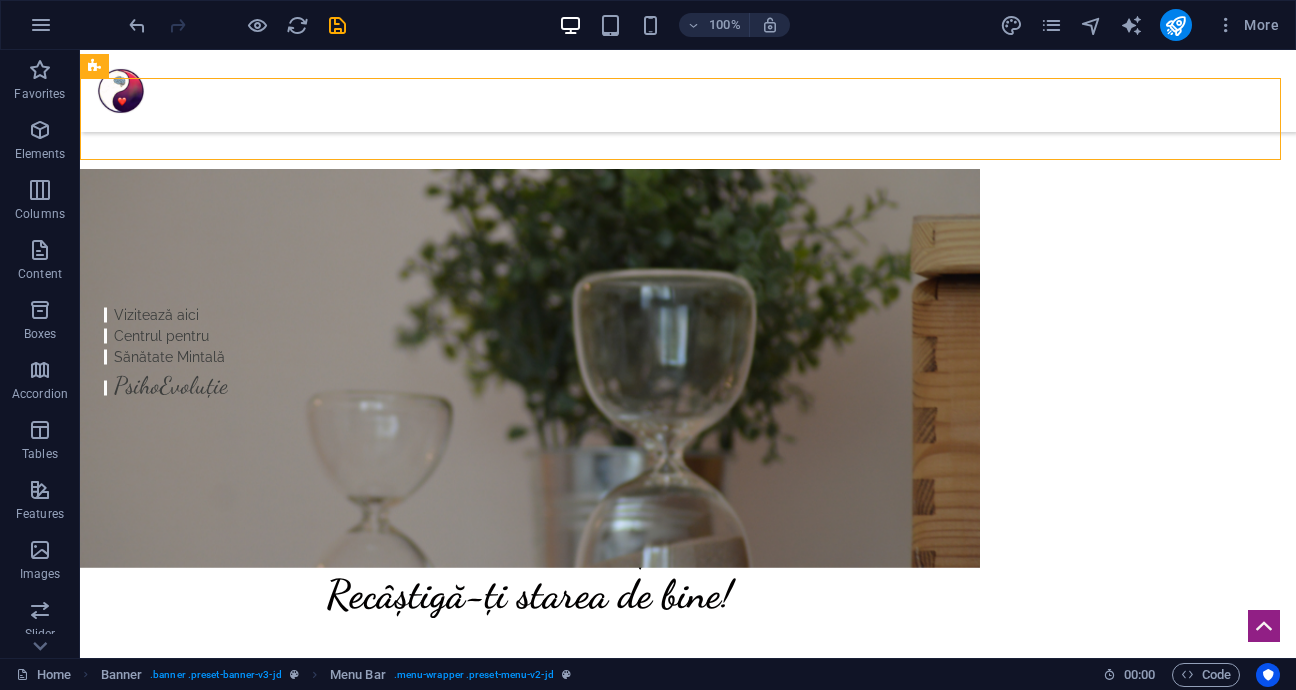 scroll, scrollTop: 0, scrollLeft: 0, axis: both 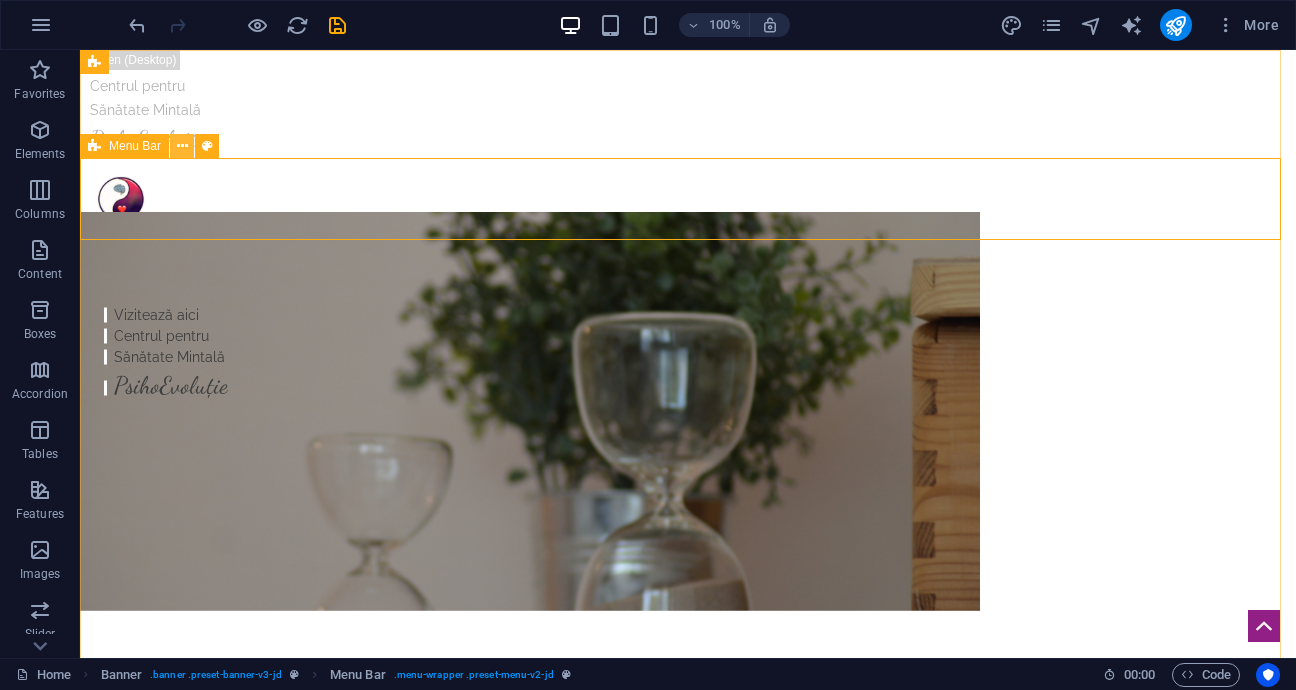 click at bounding box center (182, 146) 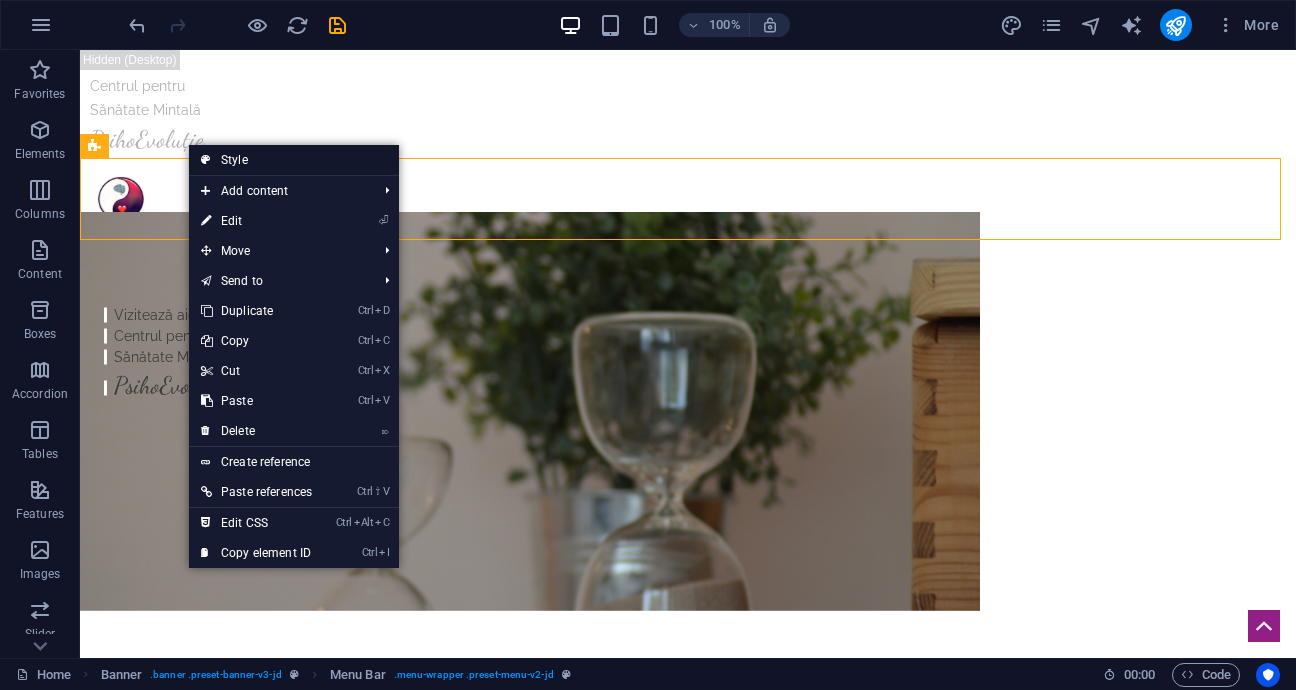 click on "Style" at bounding box center [294, 160] 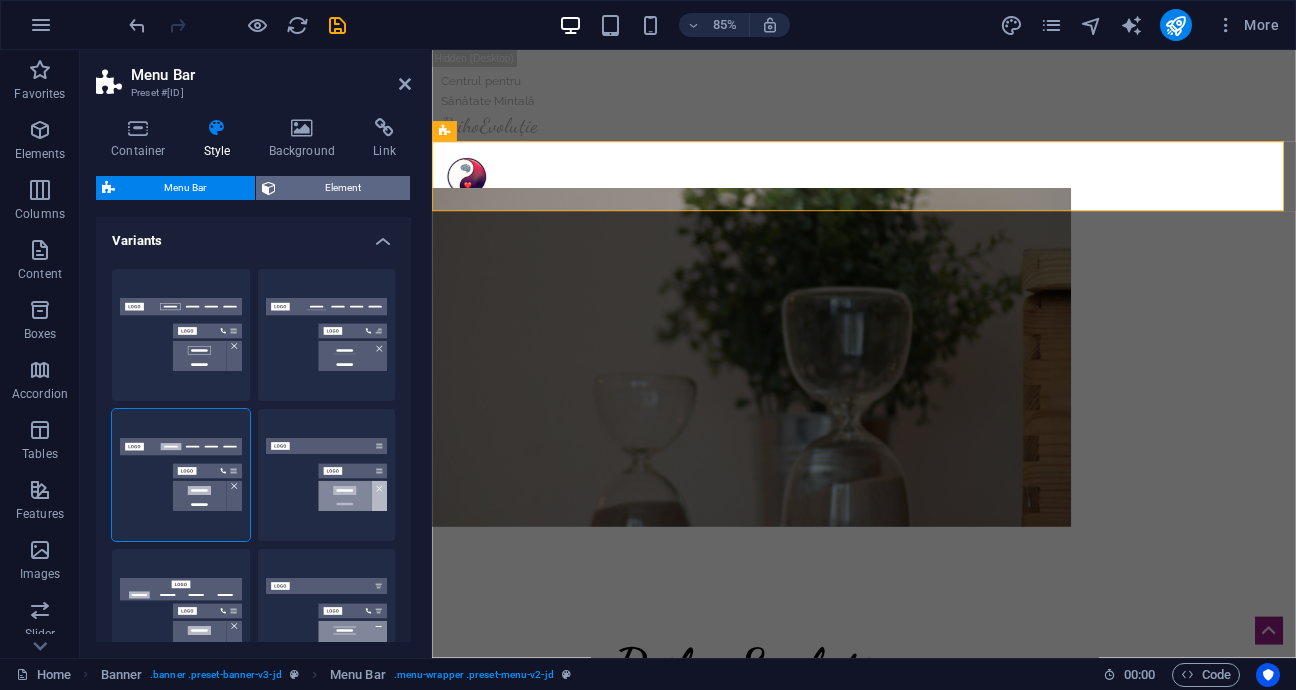 click on "Element" at bounding box center [343, 188] 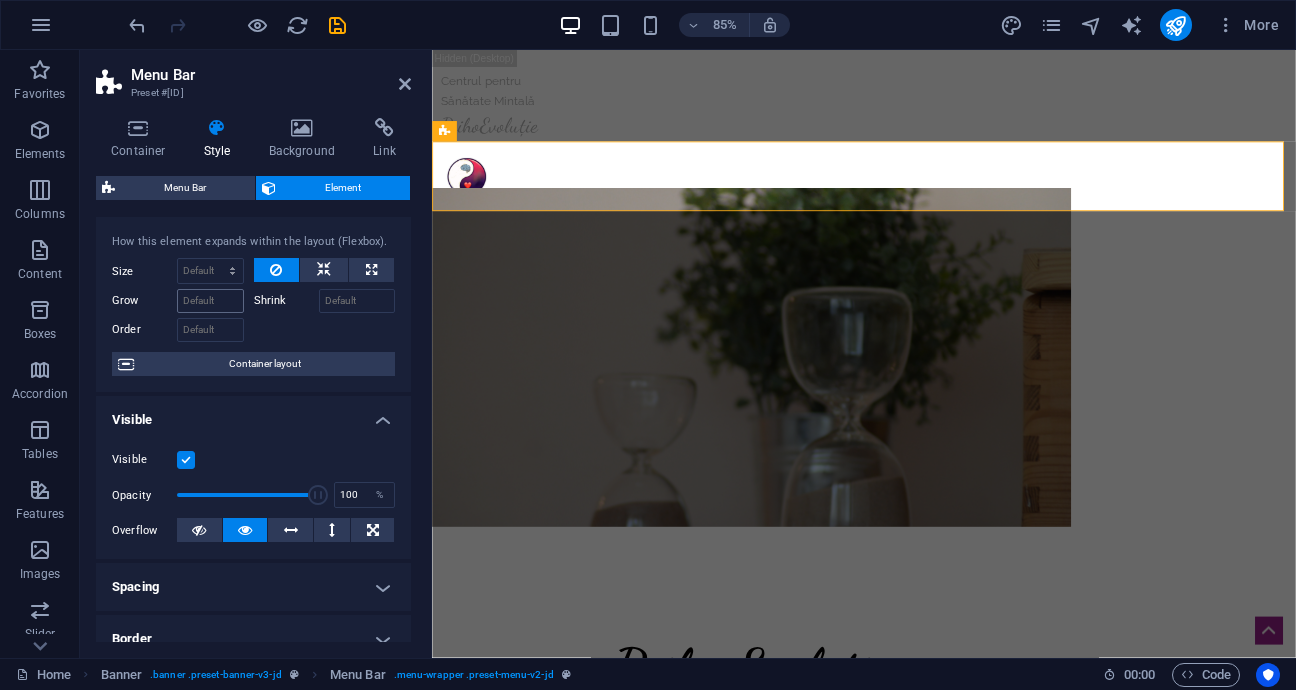 scroll, scrollTop: 0, scrollLeft: 0, axis: both 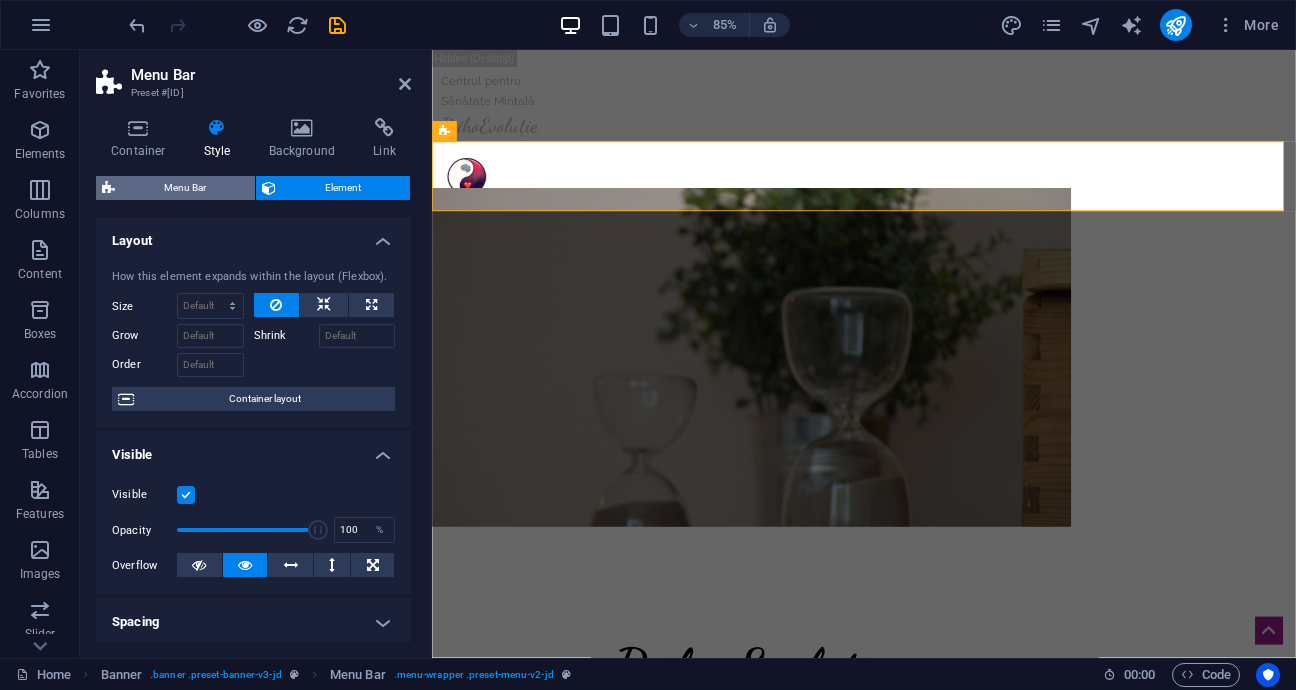 click on "Menu Bar" at bounding box center (185, 188) 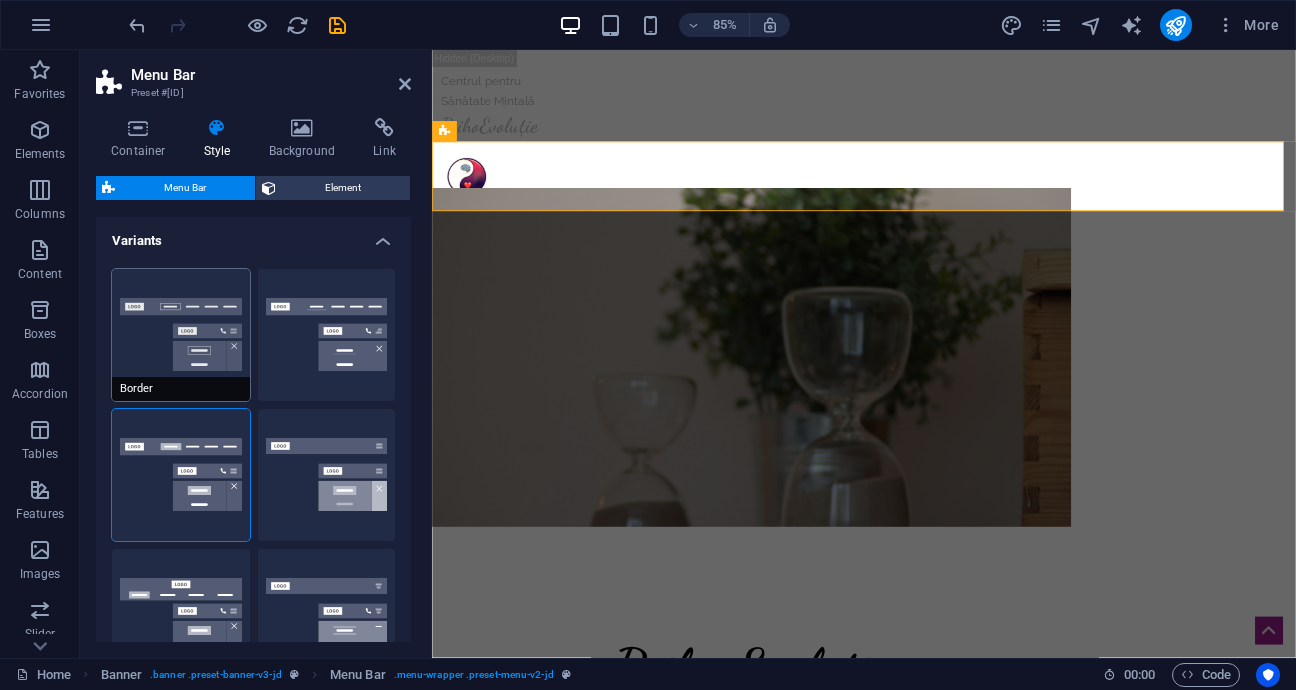 click on "Border" at bounding box center (181, 335) 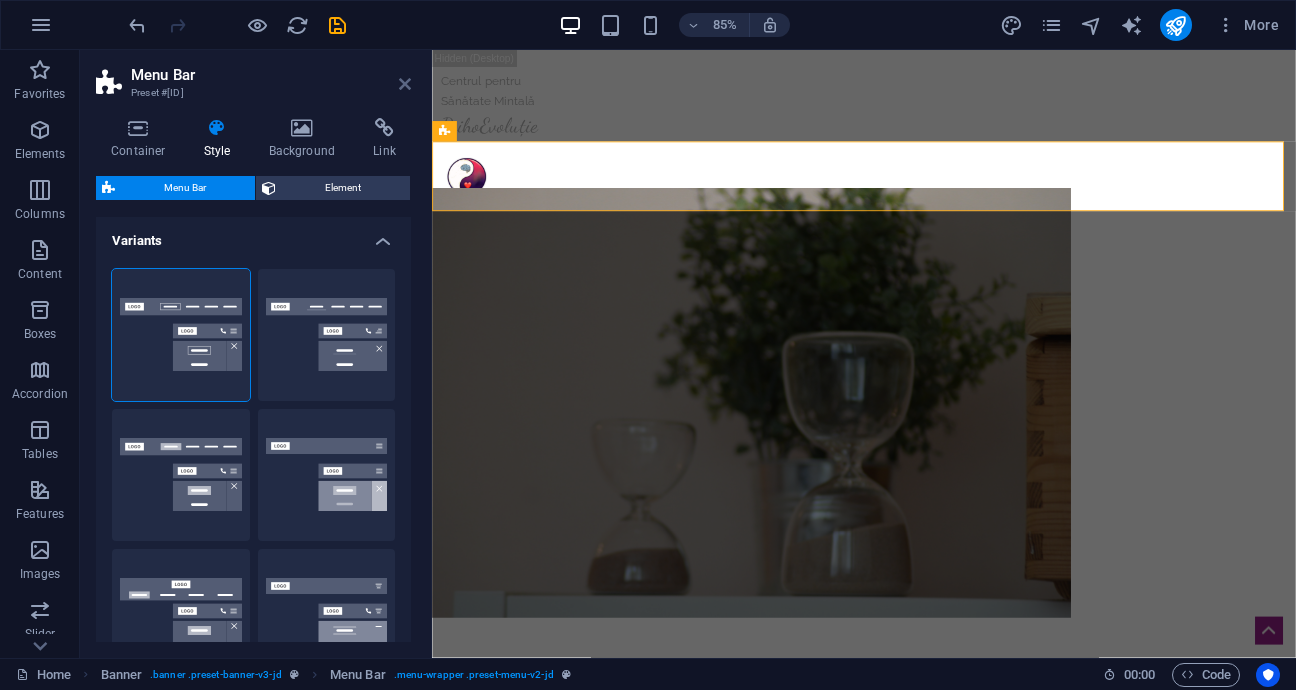 click at bounding box center (405, 84) 